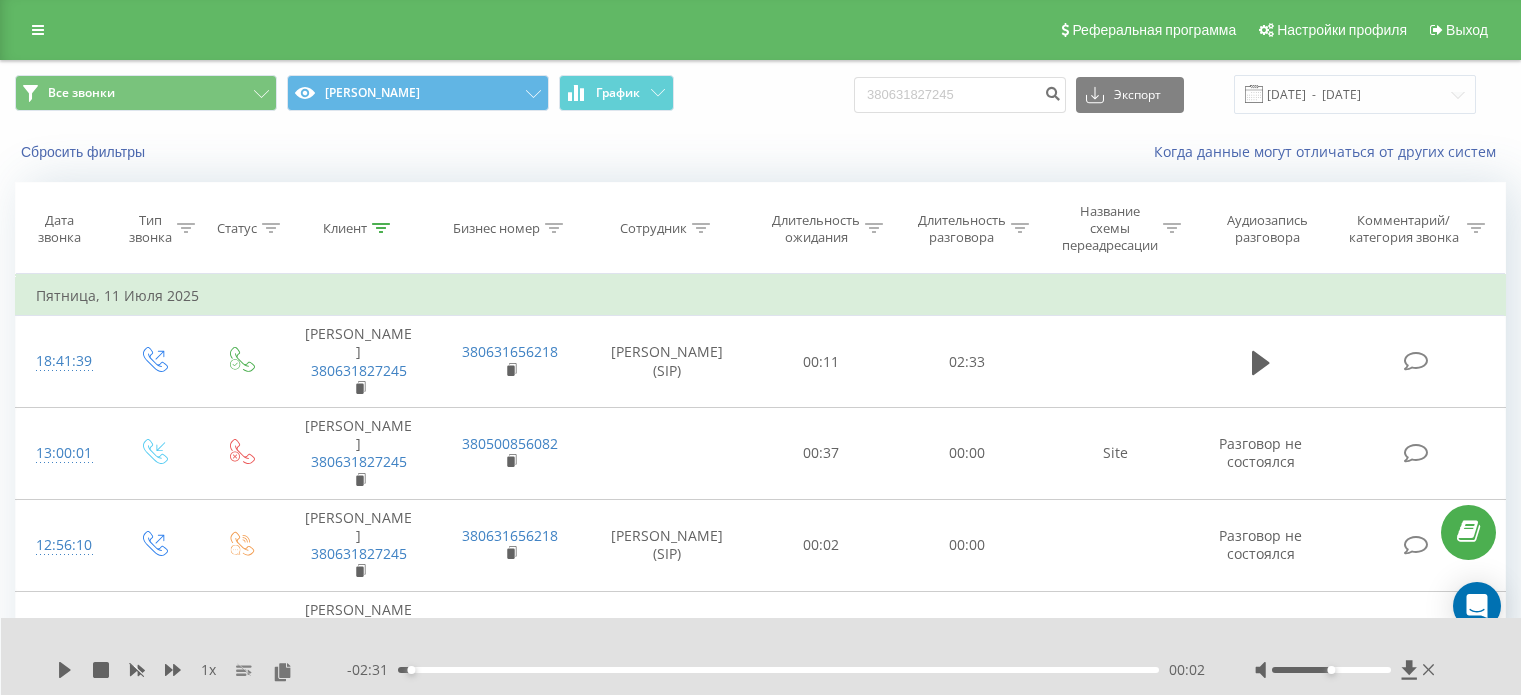 scroll, scrollTop: 0, scrollLeft: 0, axis: both 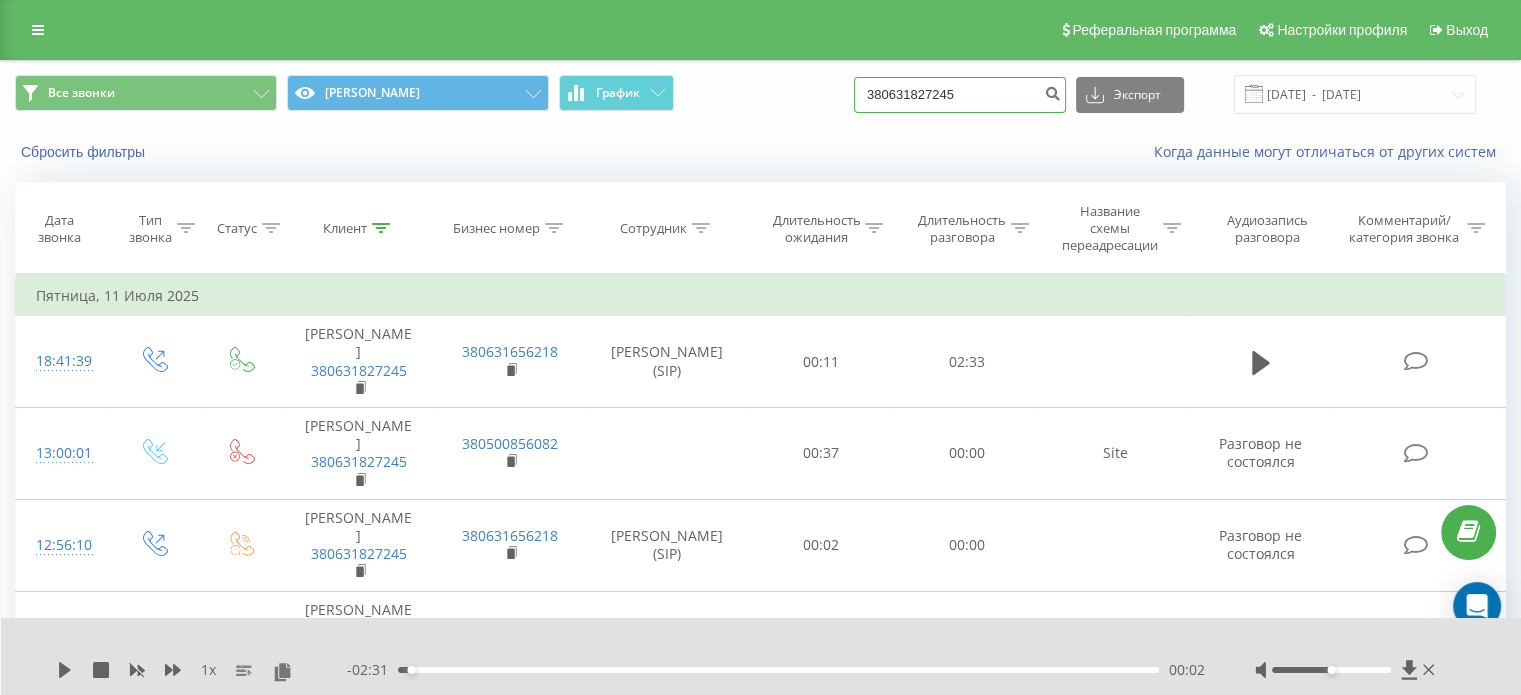drag, startPoint x: 986, startPoint y: 91, endPoint x: 870, endPoint y: 95, distance: 116.06895 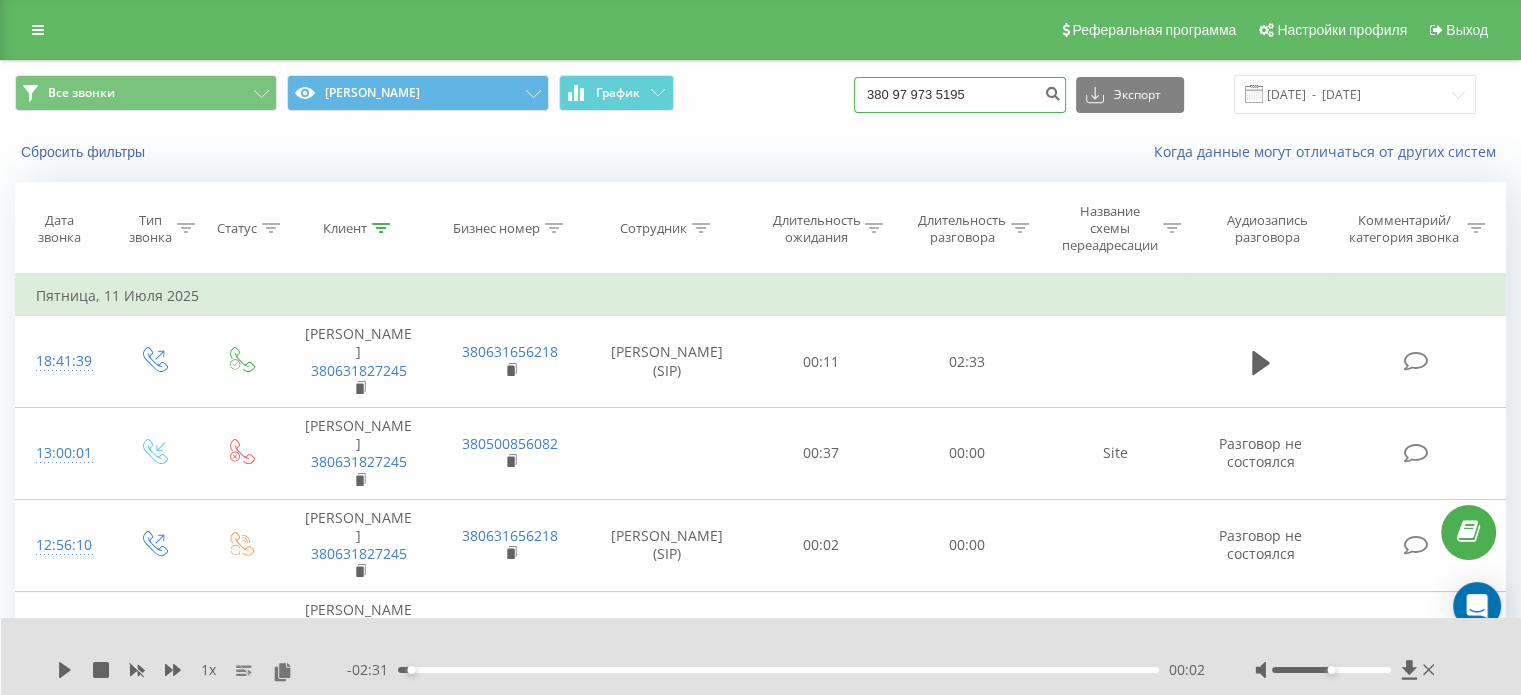 type on "380 97 973 5195" 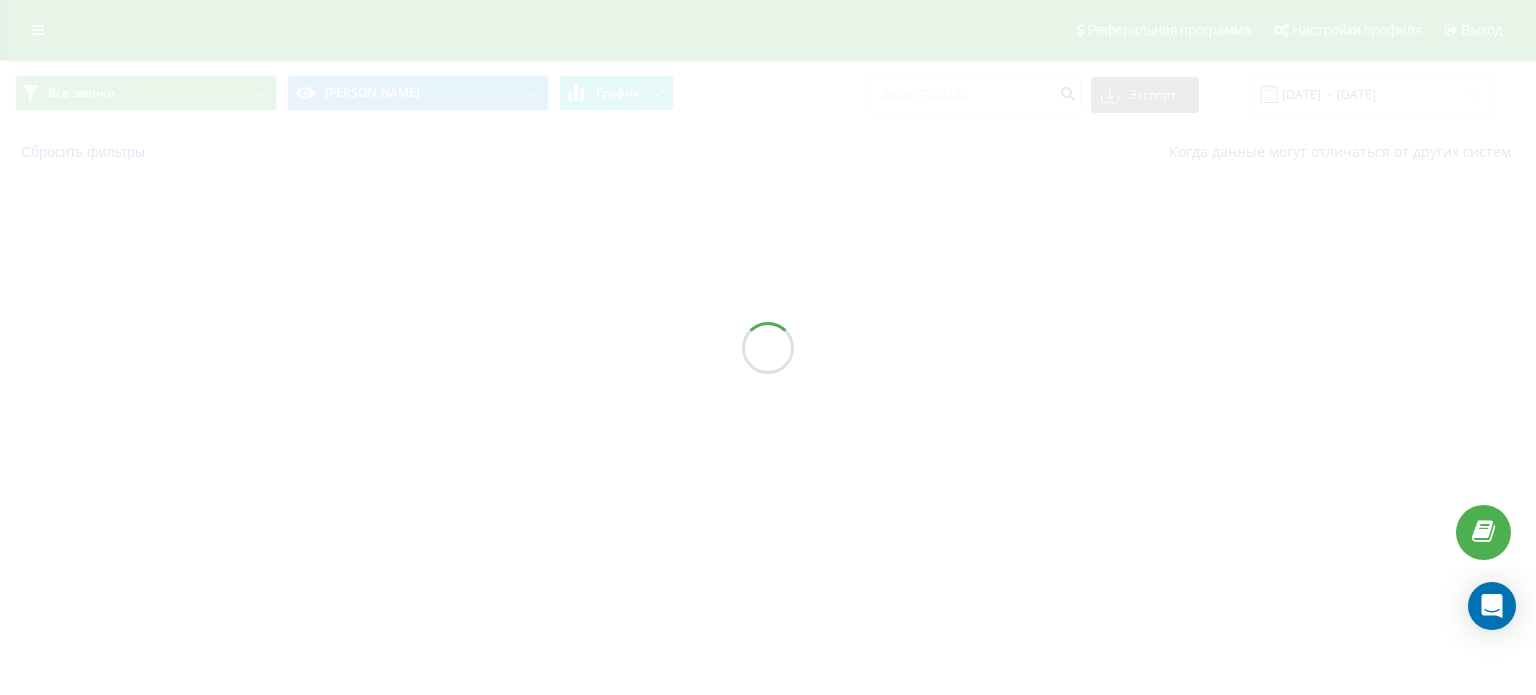 scroll, scrollTop: 0, scrollLeft: 0, axis: both 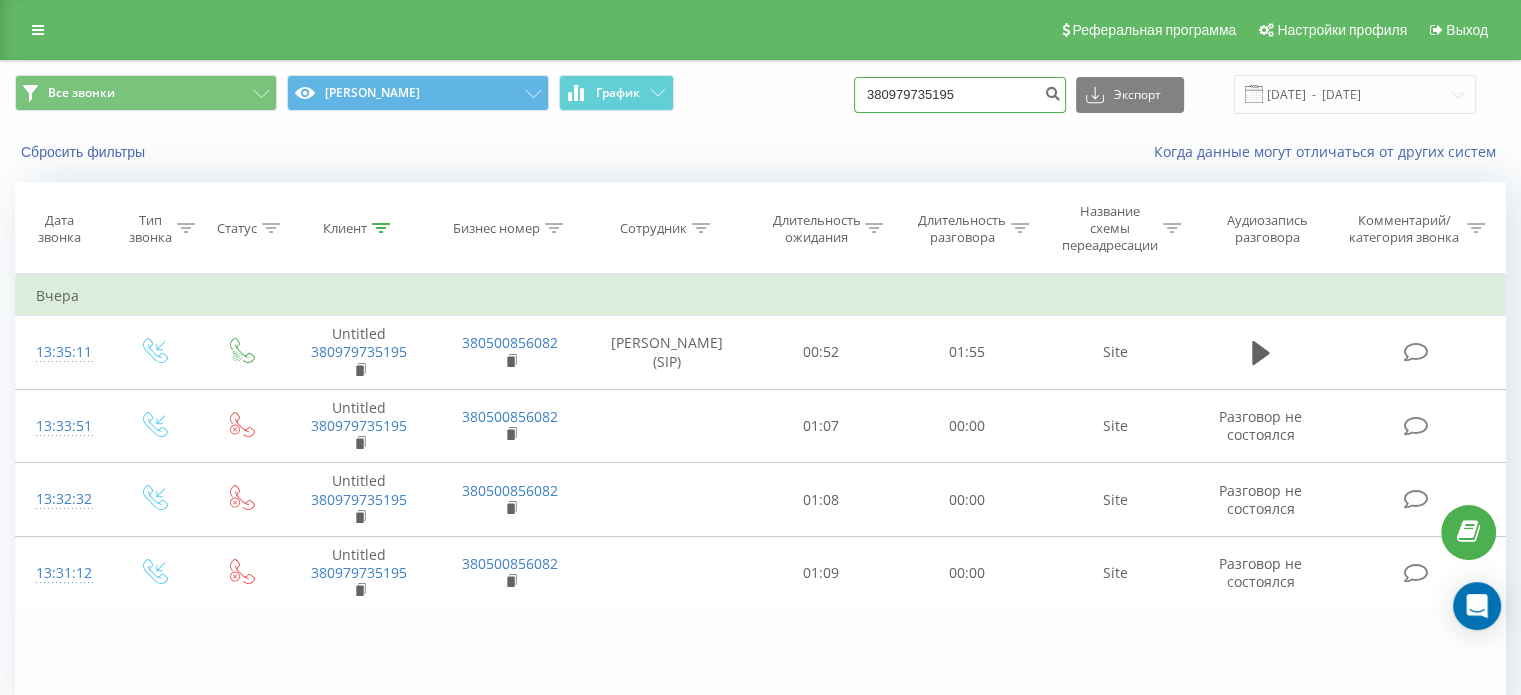 drag, startPoint x: 1006, startPoint y: 102, endPoint x: 844, endPoint y: 117, distance: 162.69296 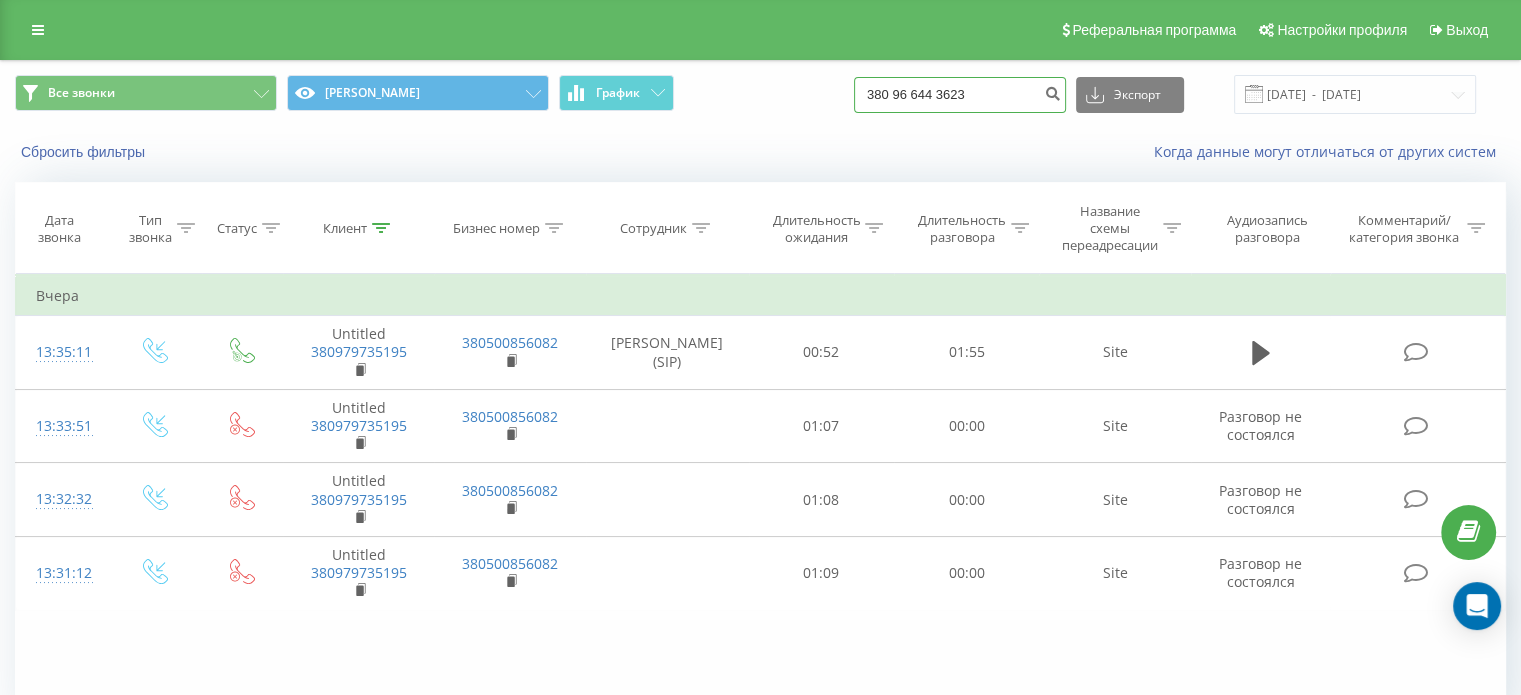 type on "380 96 644 3623" 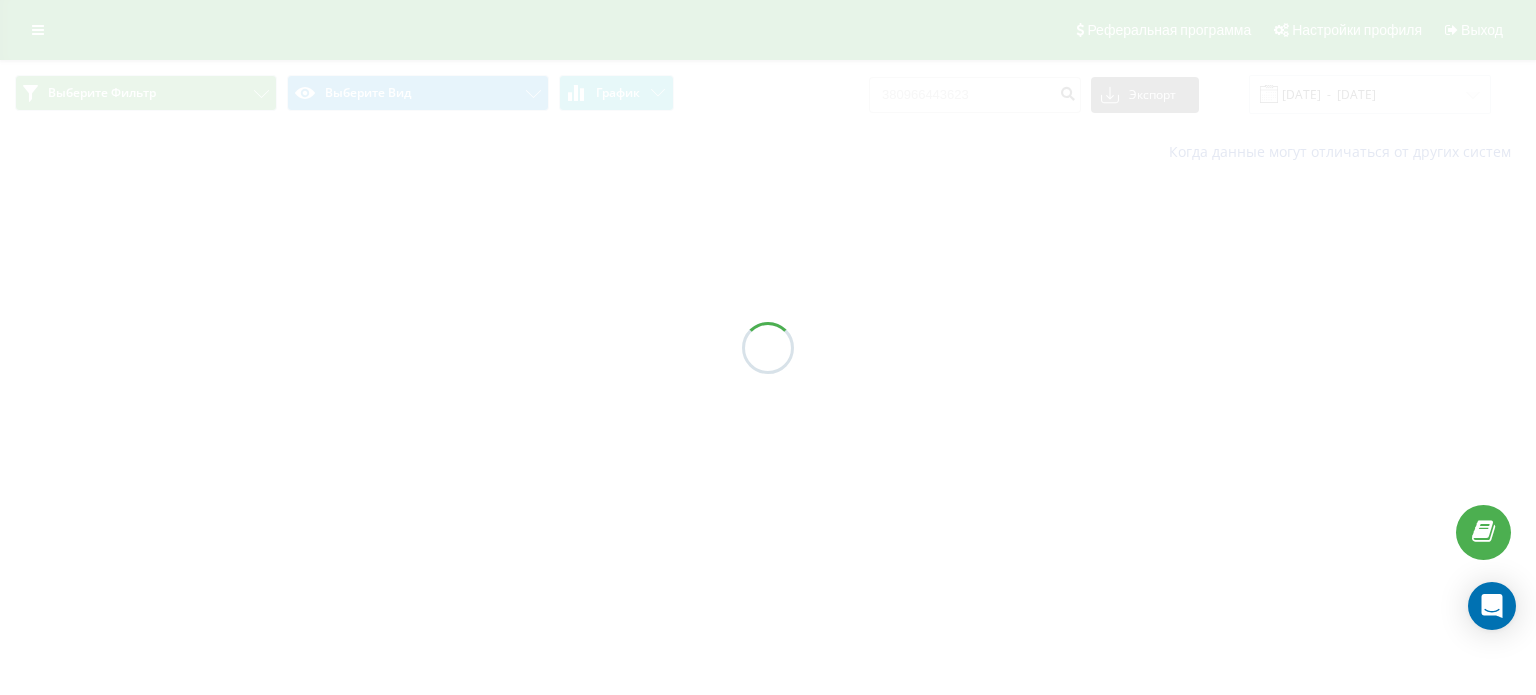 scroll, scrollTop: 0, scrollLeft: 0, axis: both 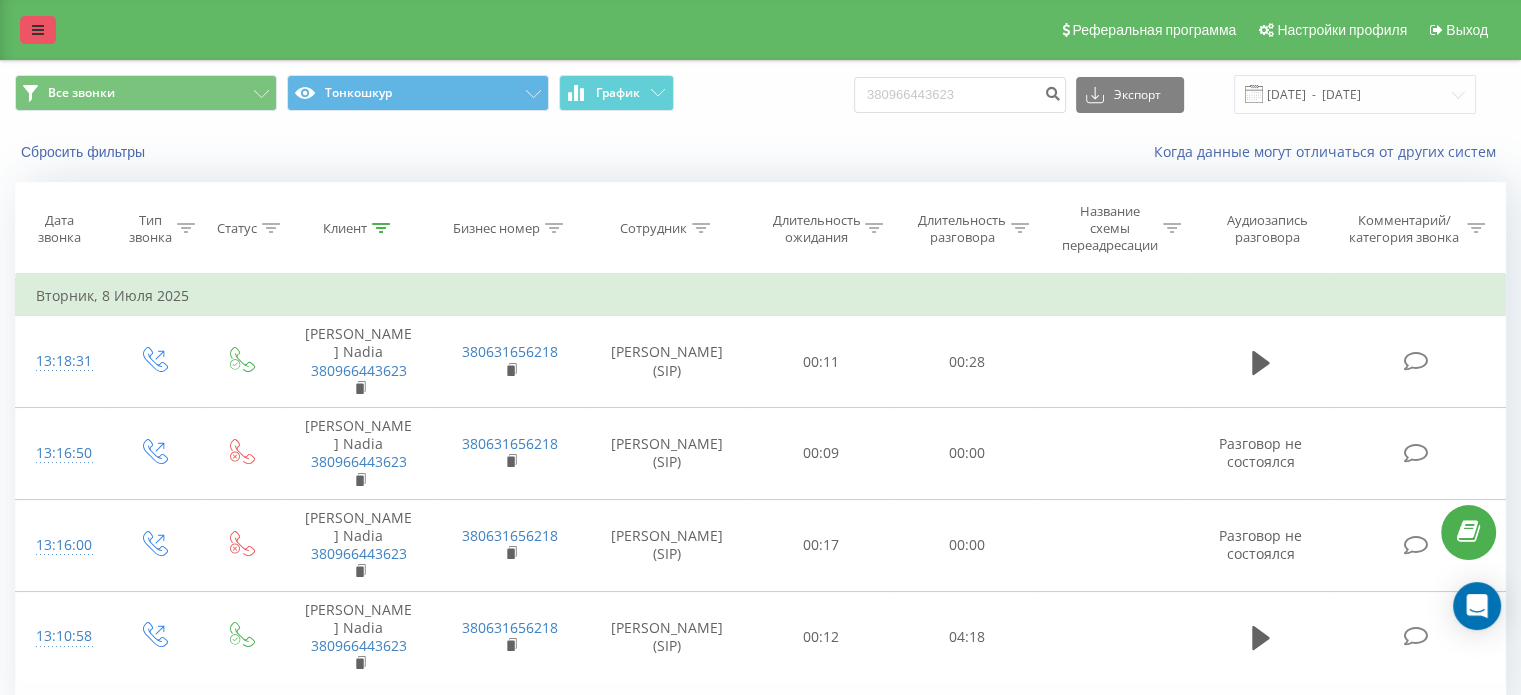click at bounding box center (38, 30) 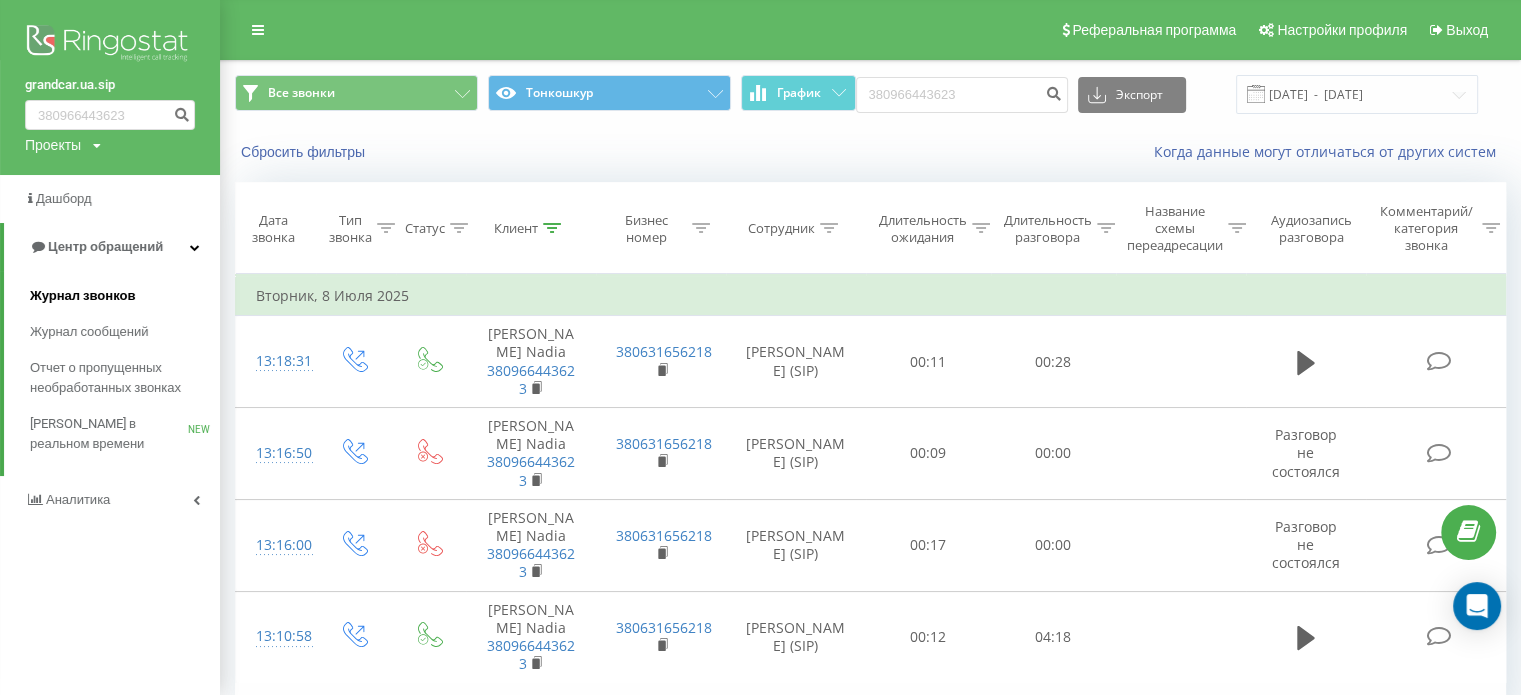 click on "Журнал звонков" at bounding box center (82, 296) 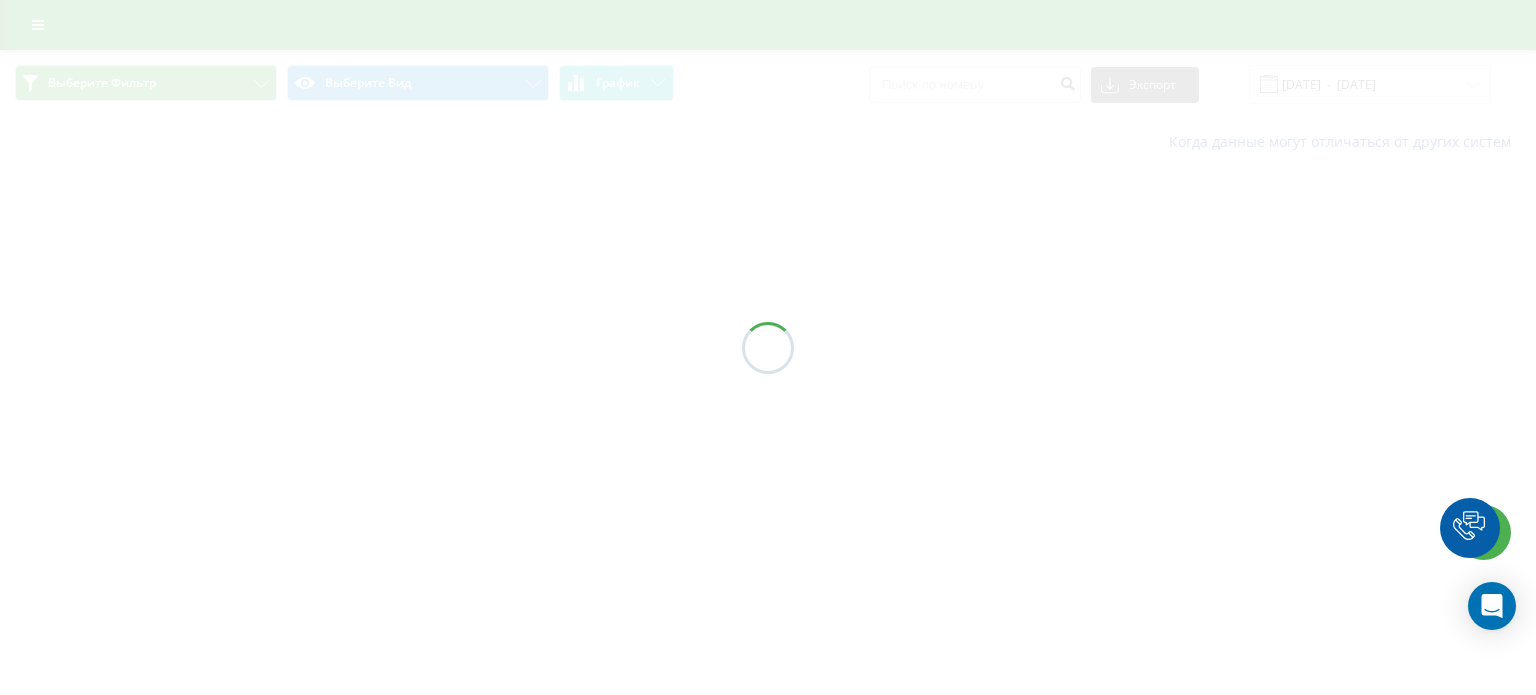 scroll, scrollTop: 0, scrollLeft: 0, axis: both 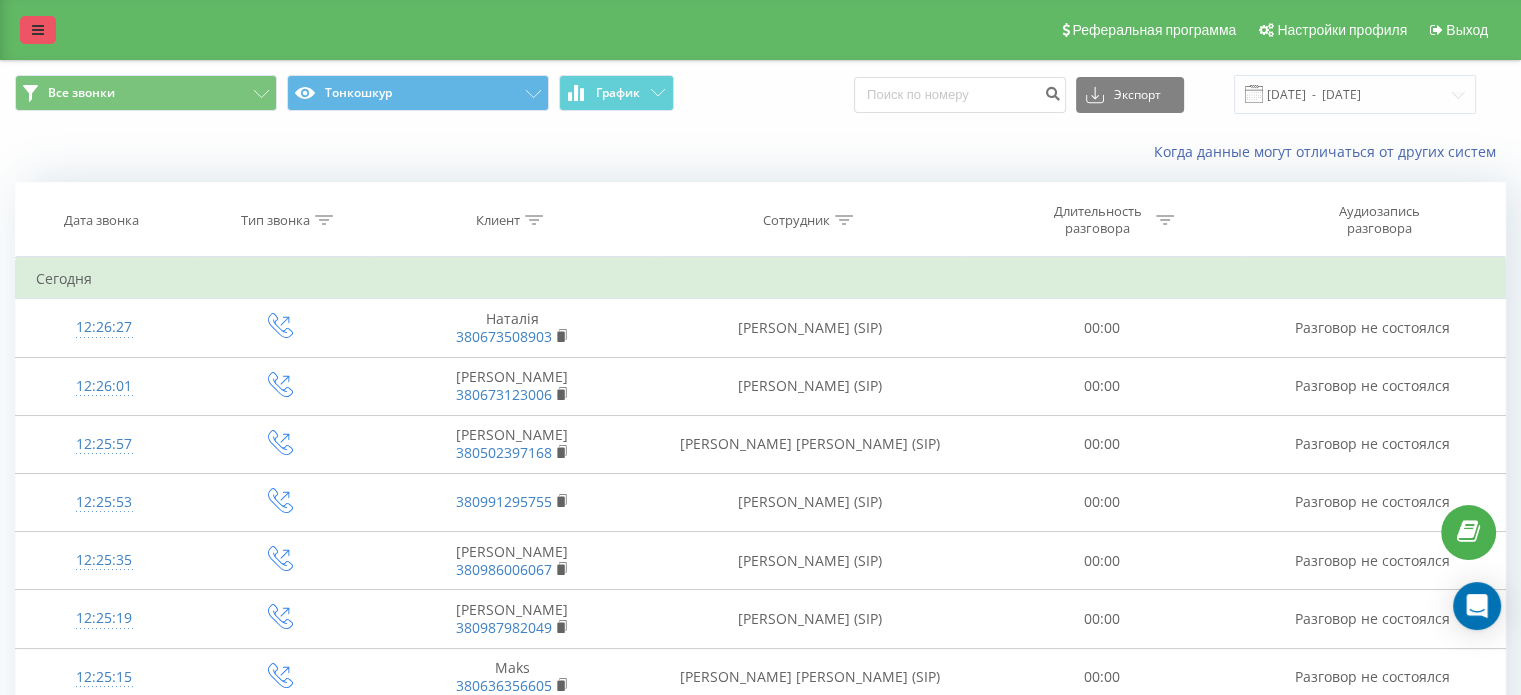 click at bounding box center (38, 30) 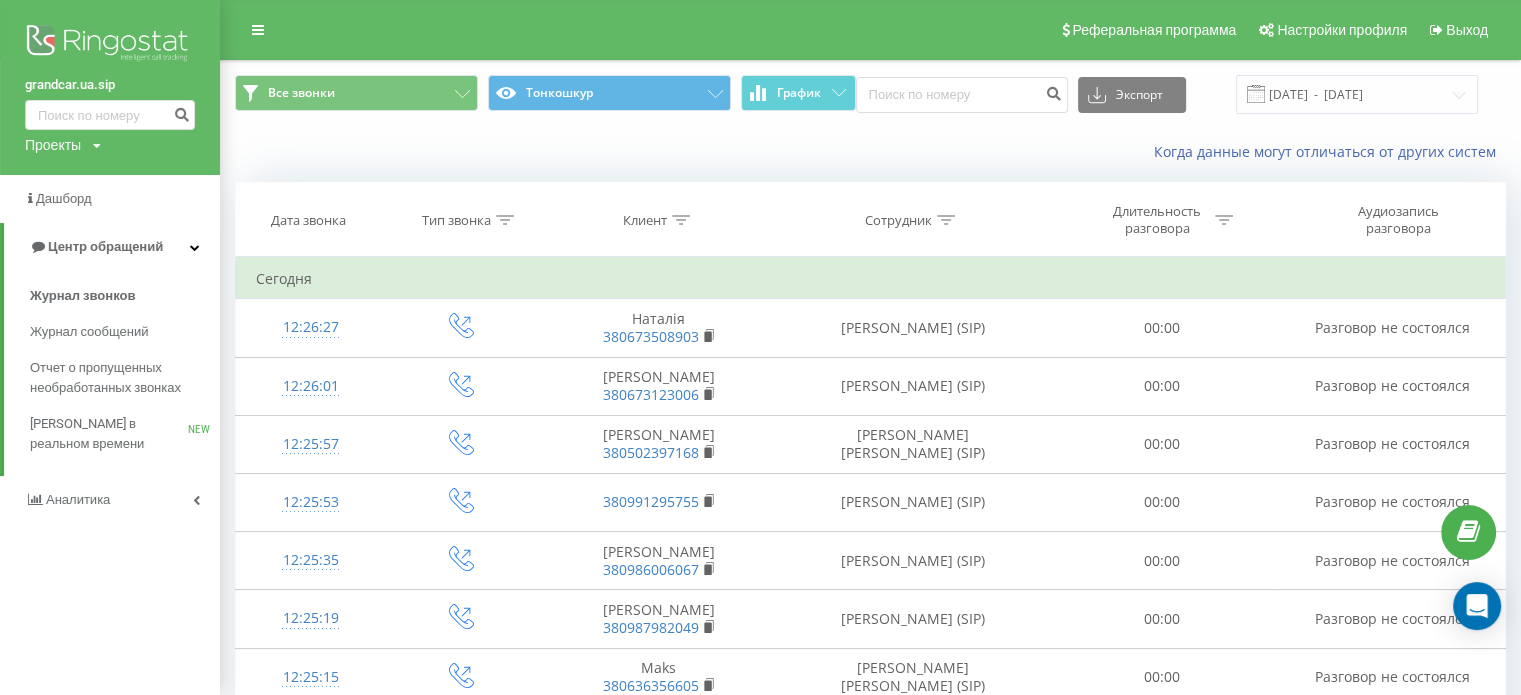 click on "Проекты grandcar.kz.sip grandcar.fmc.com grandcar.ua.sip" at bounding box center (63, 145) 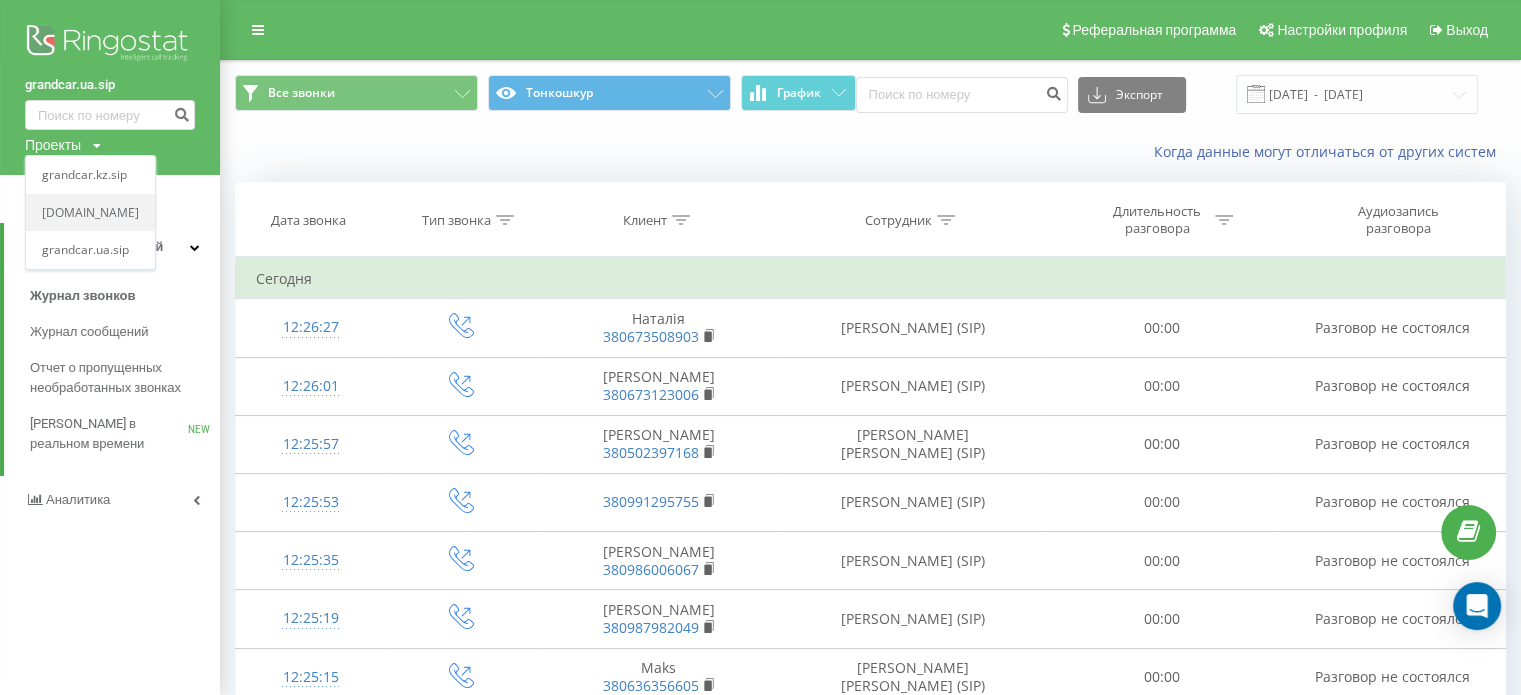 click on "[DOMAIN_NAME]" at bounding box center (90, 213) 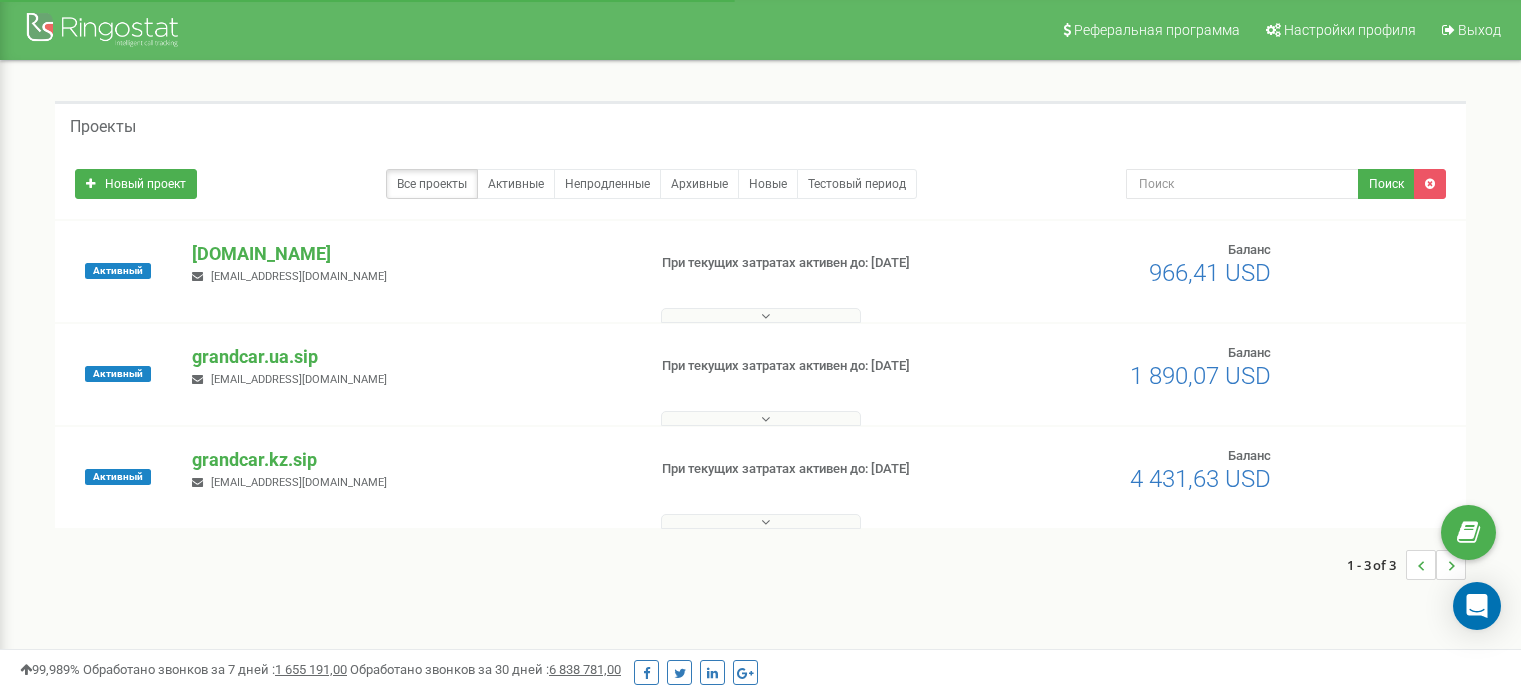 scroll, scrollTop: 0, scrollLeft: 0, axis: both 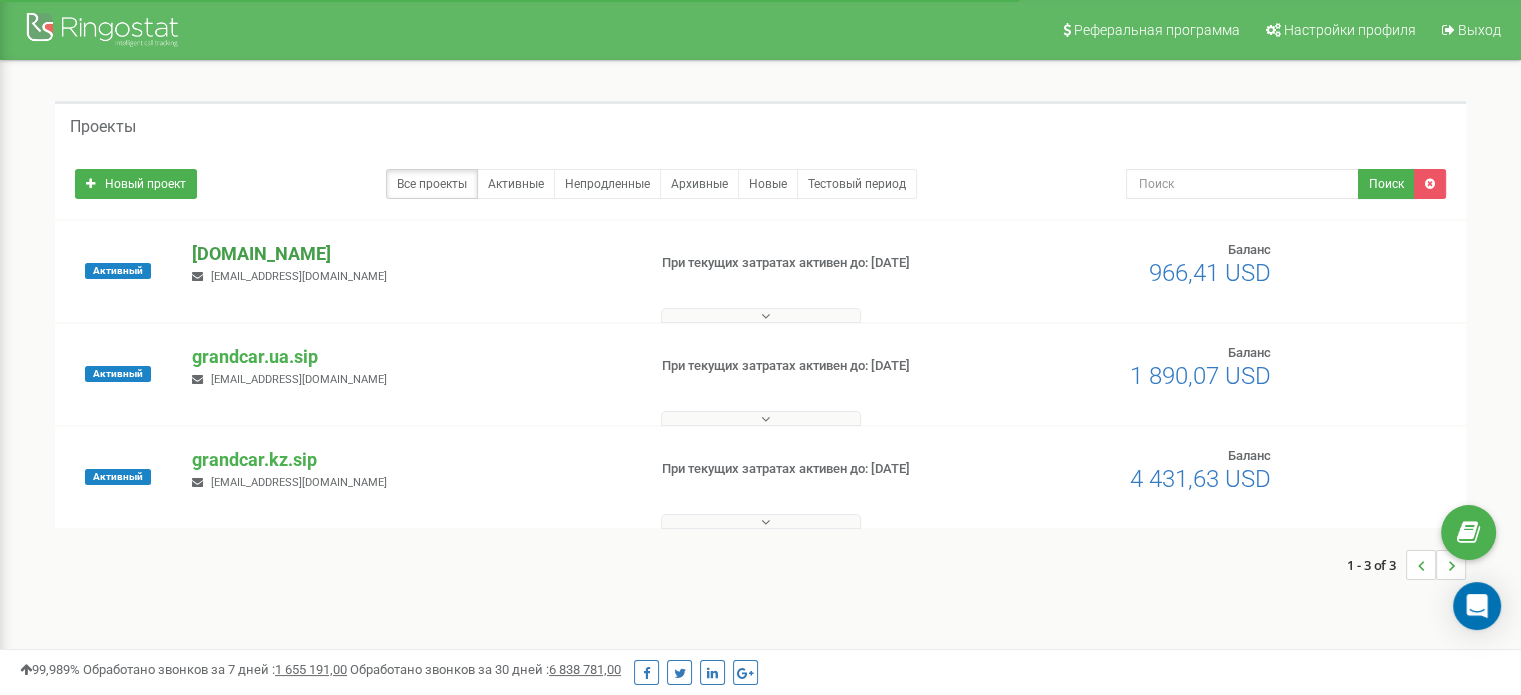 click on "[DOMAIN_NAME]" at bounding box center [410, 254] 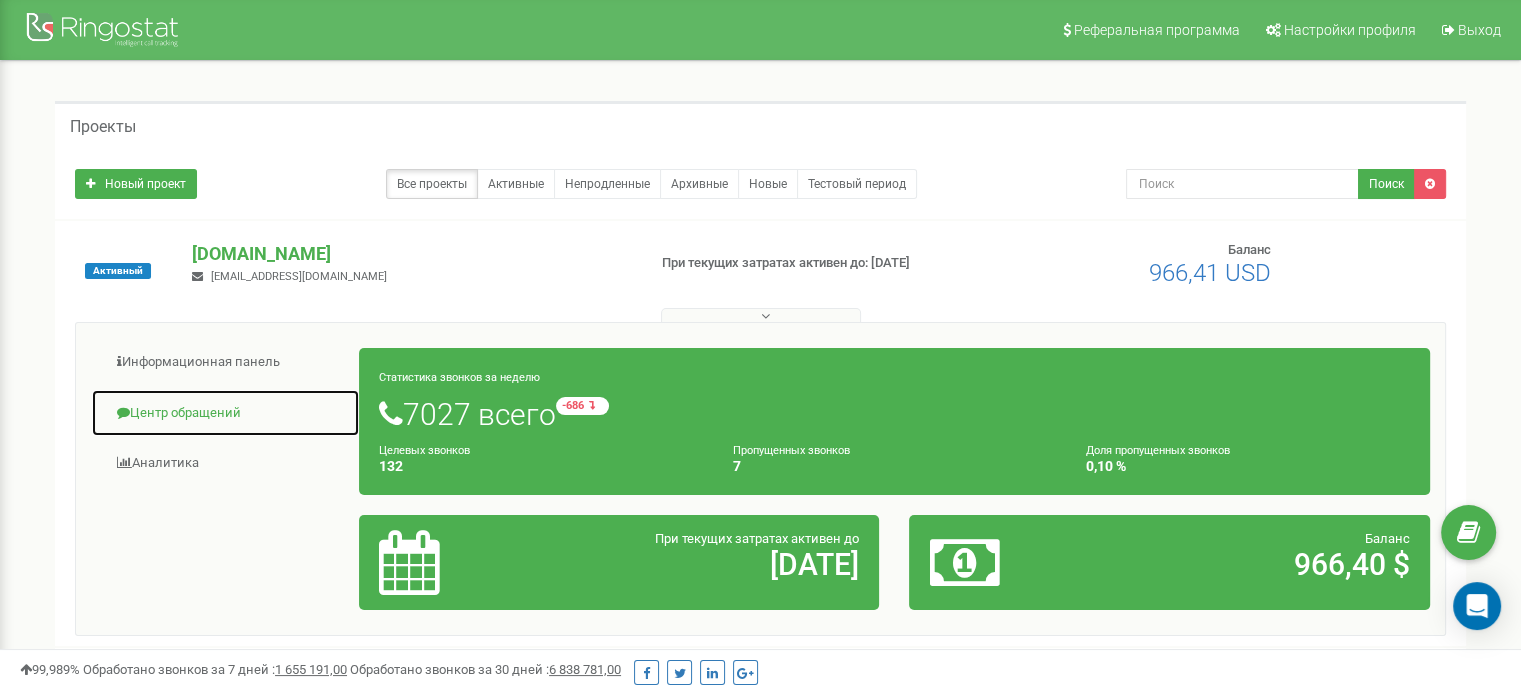 click on "Центр обращений" at bounding box center (225, 413) 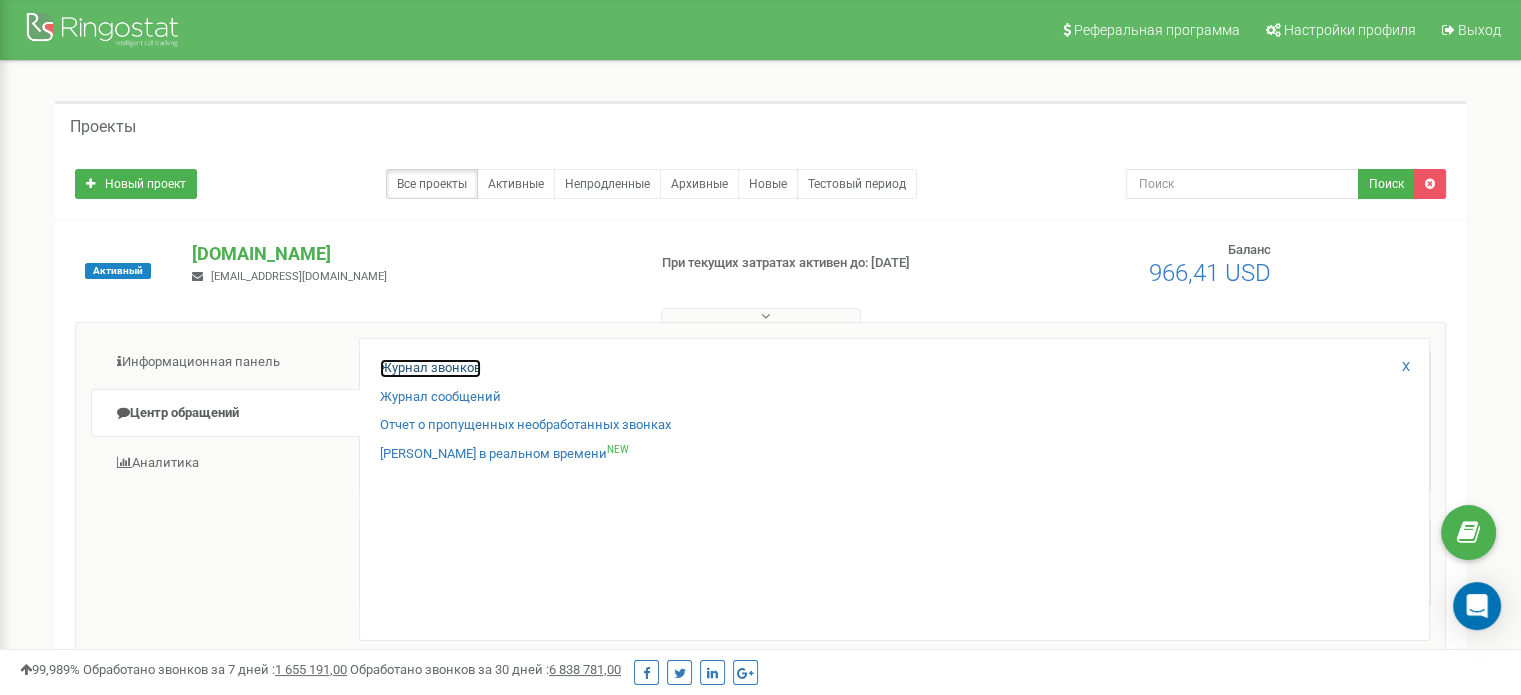 click on "Журнал звонков" at bounding box center (430, 368) 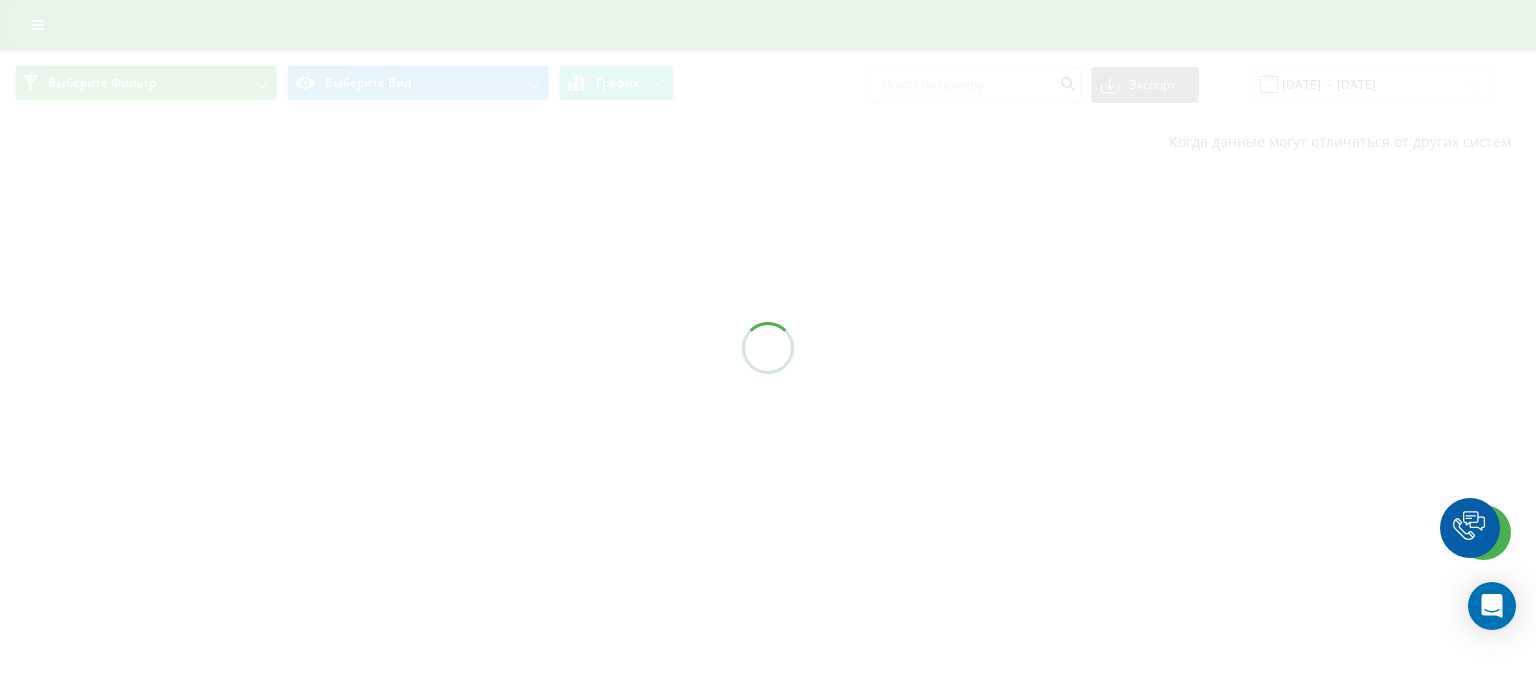 scroll, scrollTop: 0, scrollLeft: 0, axis: both 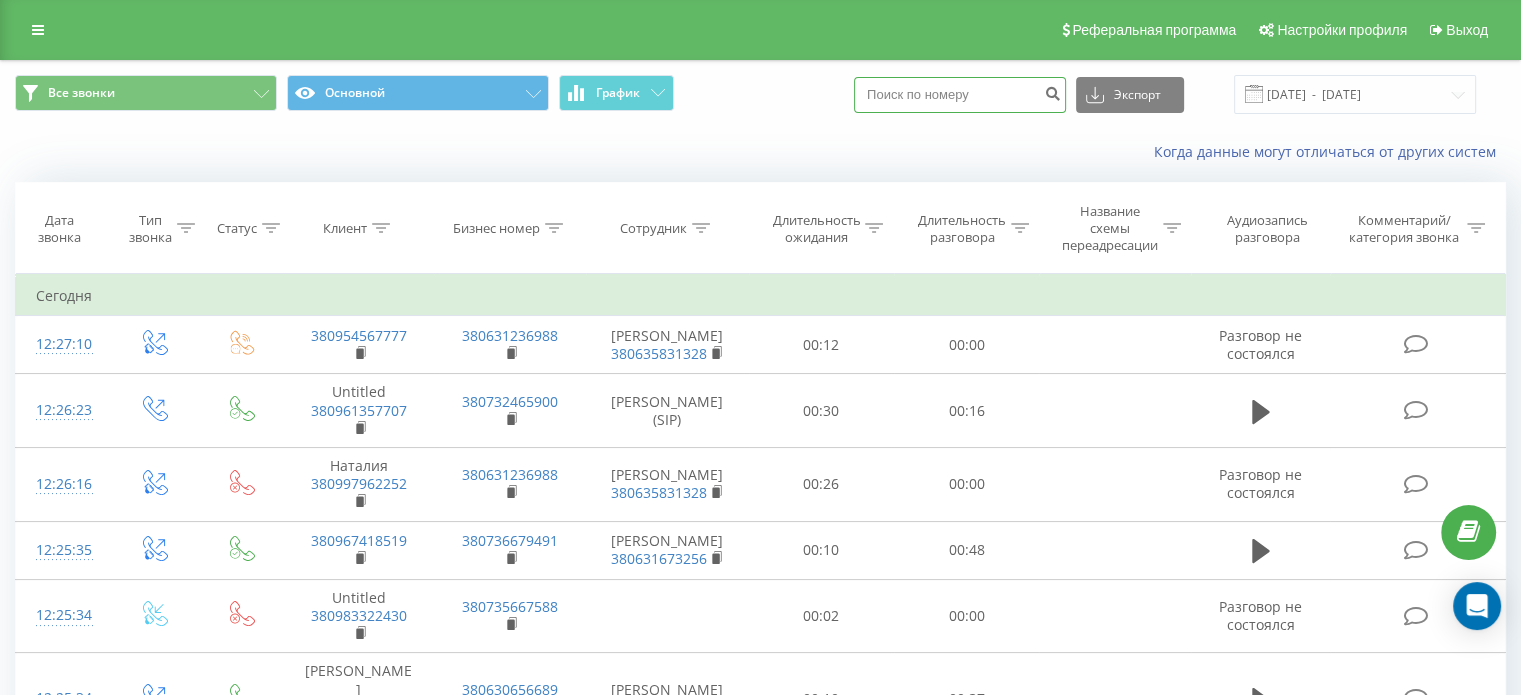 click at bounding box center [960, 95] 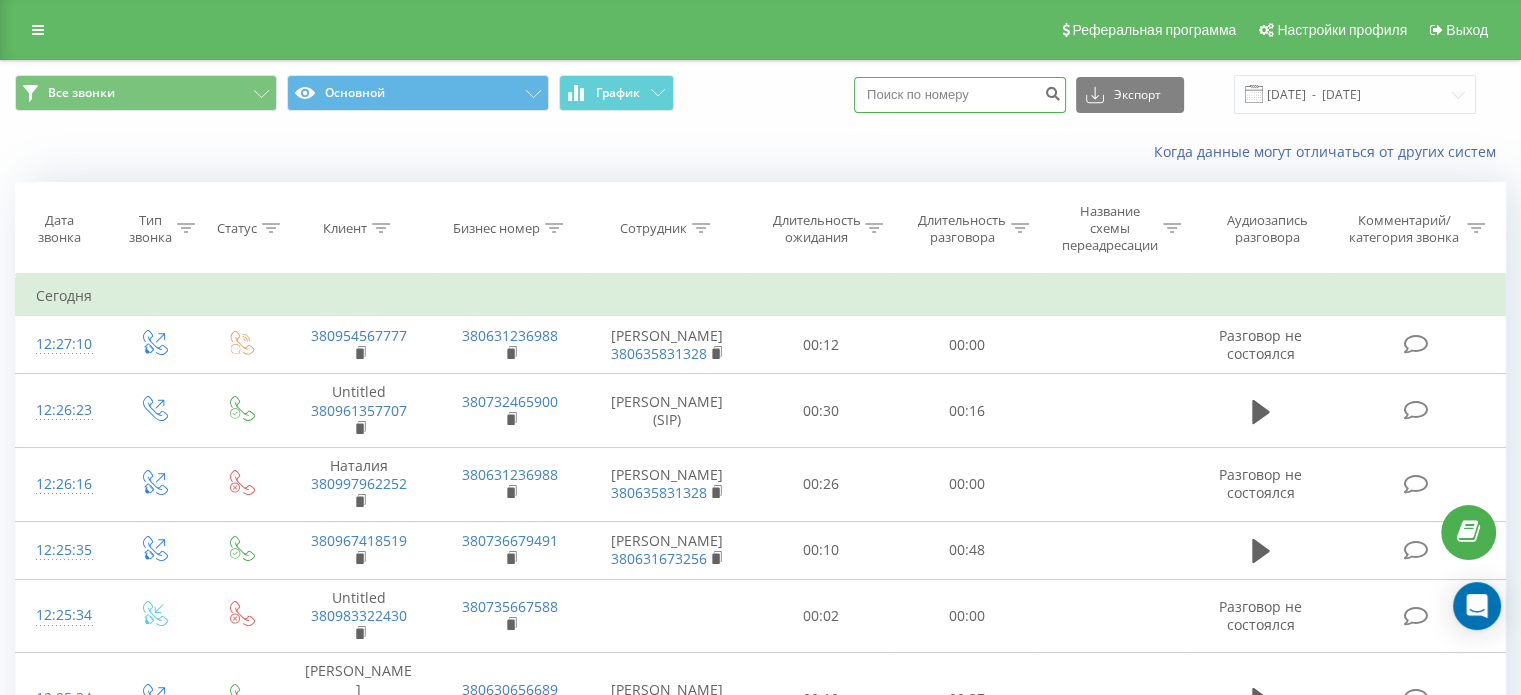 paste on "380 96 644 3623" 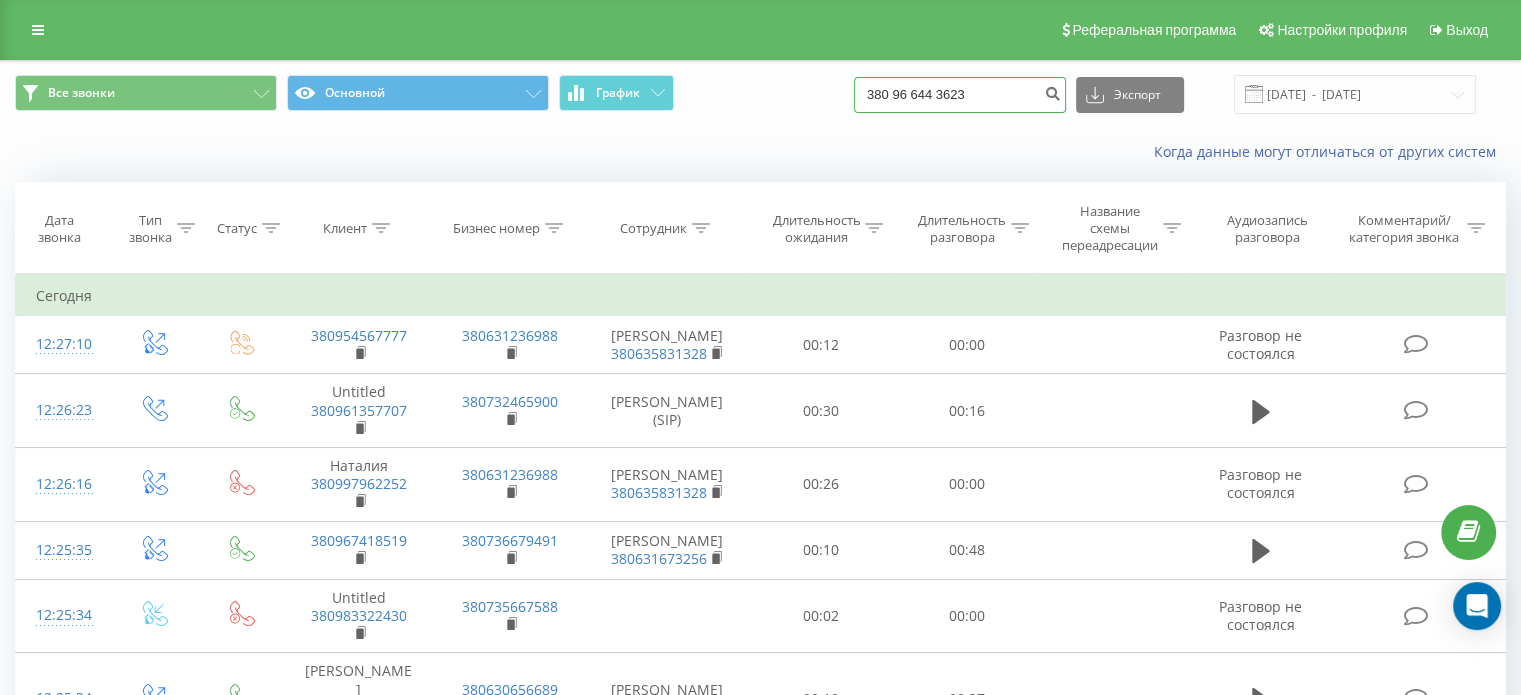 type on "380 96 644 3623" 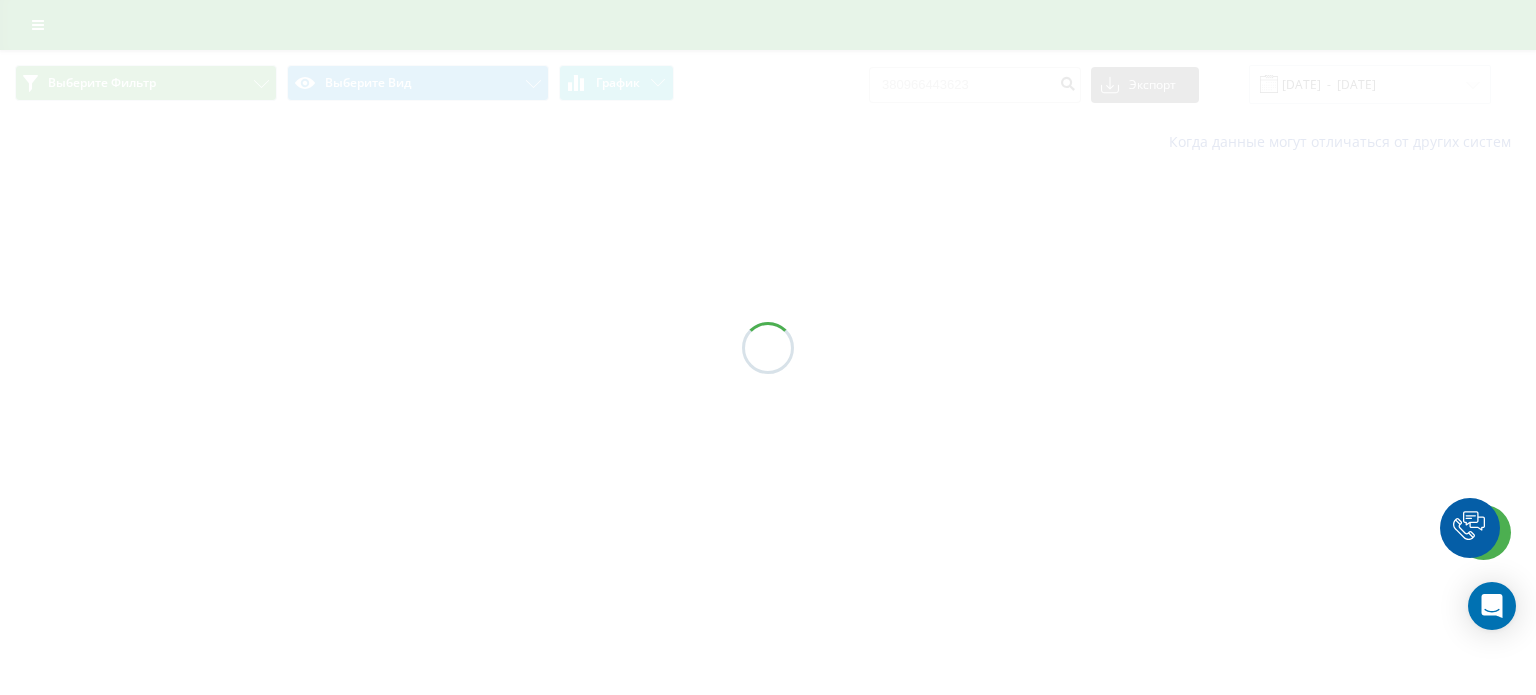 scroll, scrollTop: 0, scrollLeft: 0, axis: both 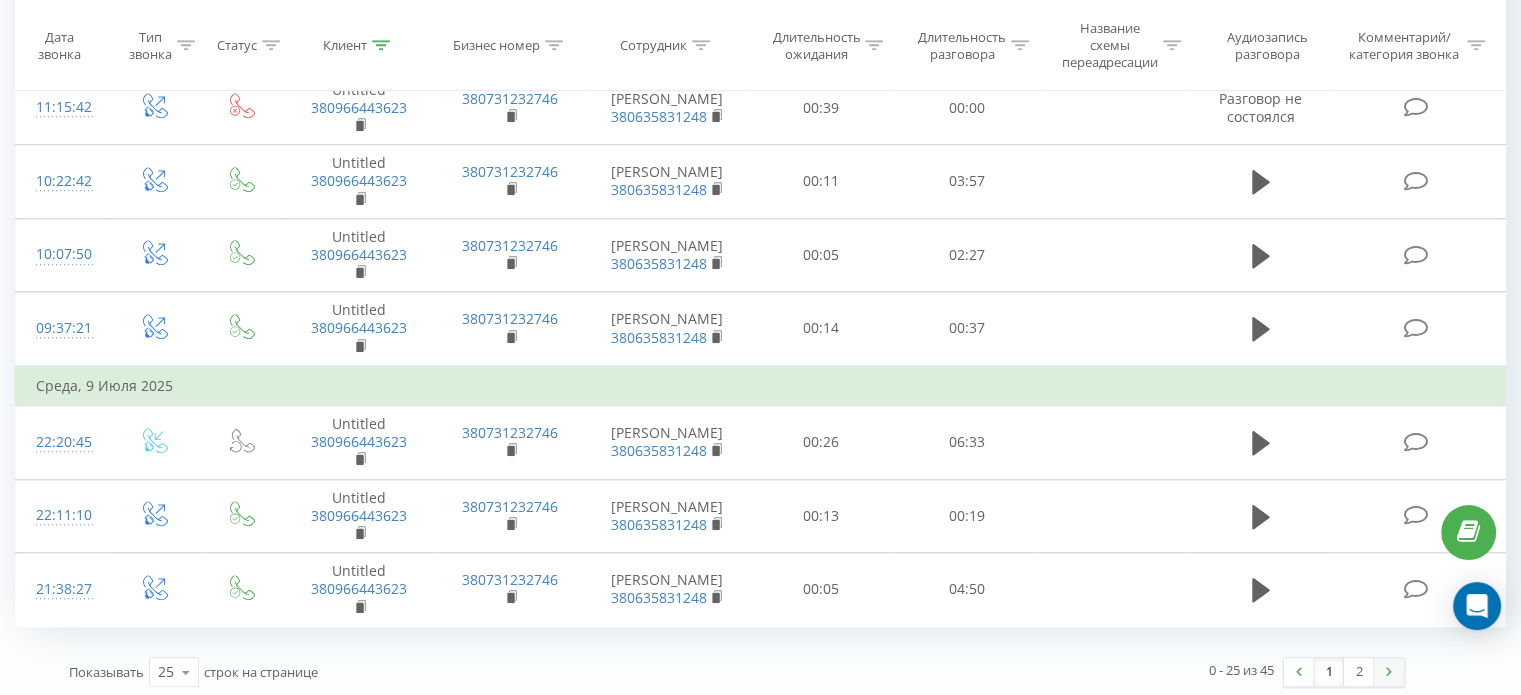 click at bounding box center [1389, 672] 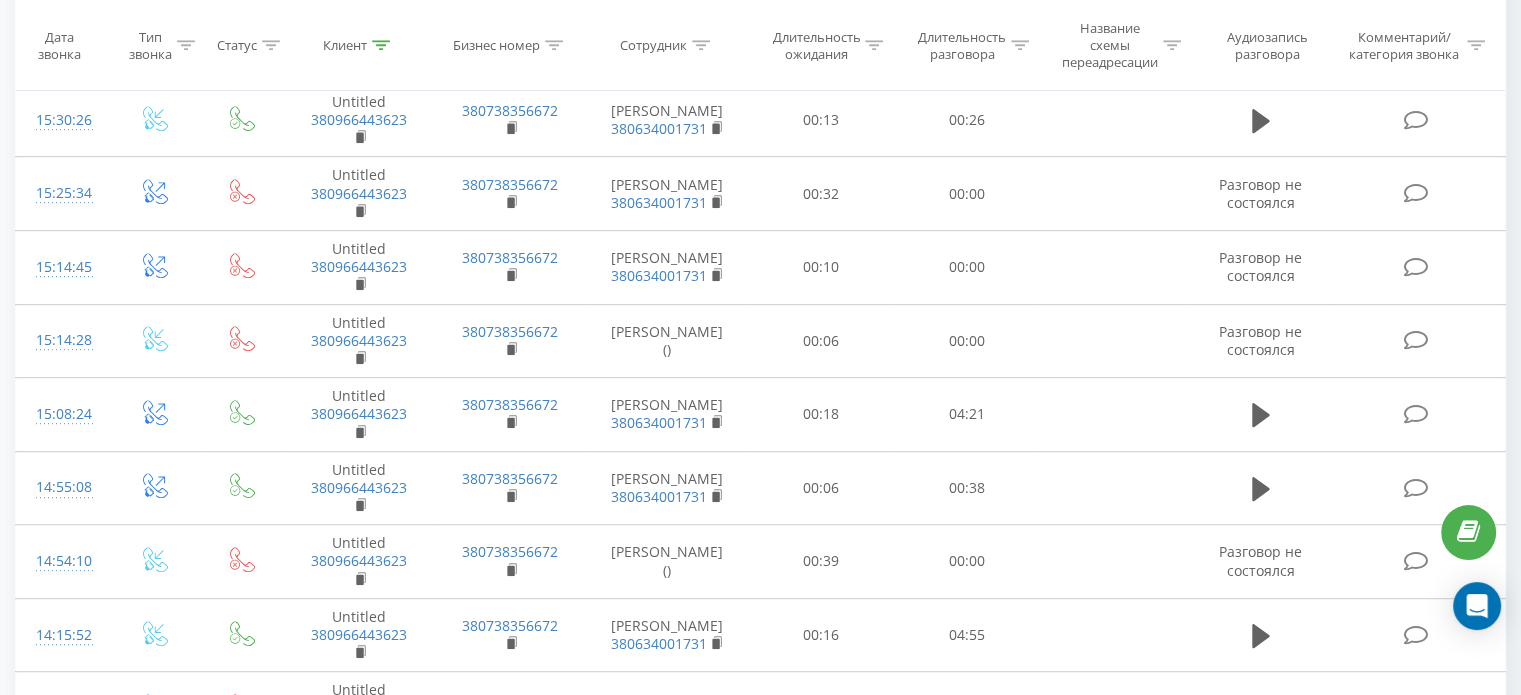 scroll, scrollTop: 1162, scrollLeft: 0, axis: vertical 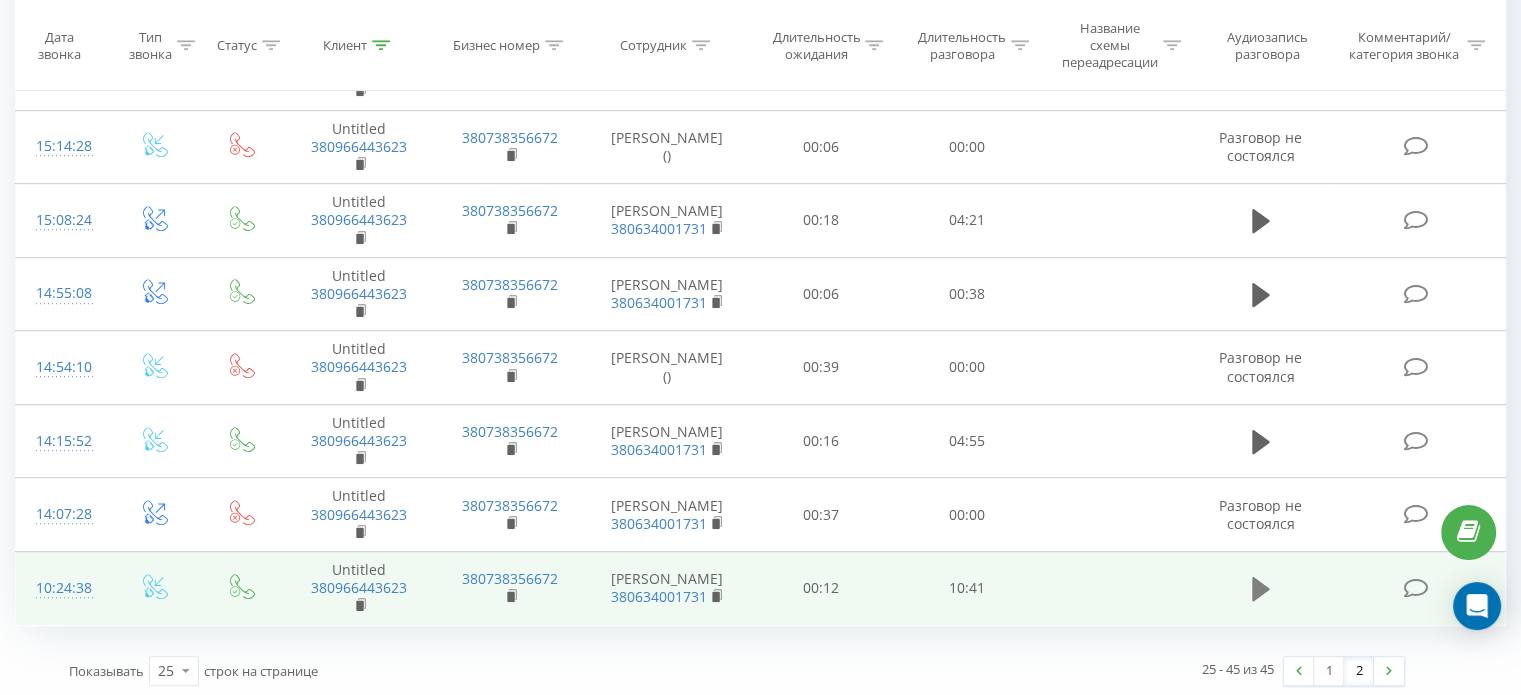 click 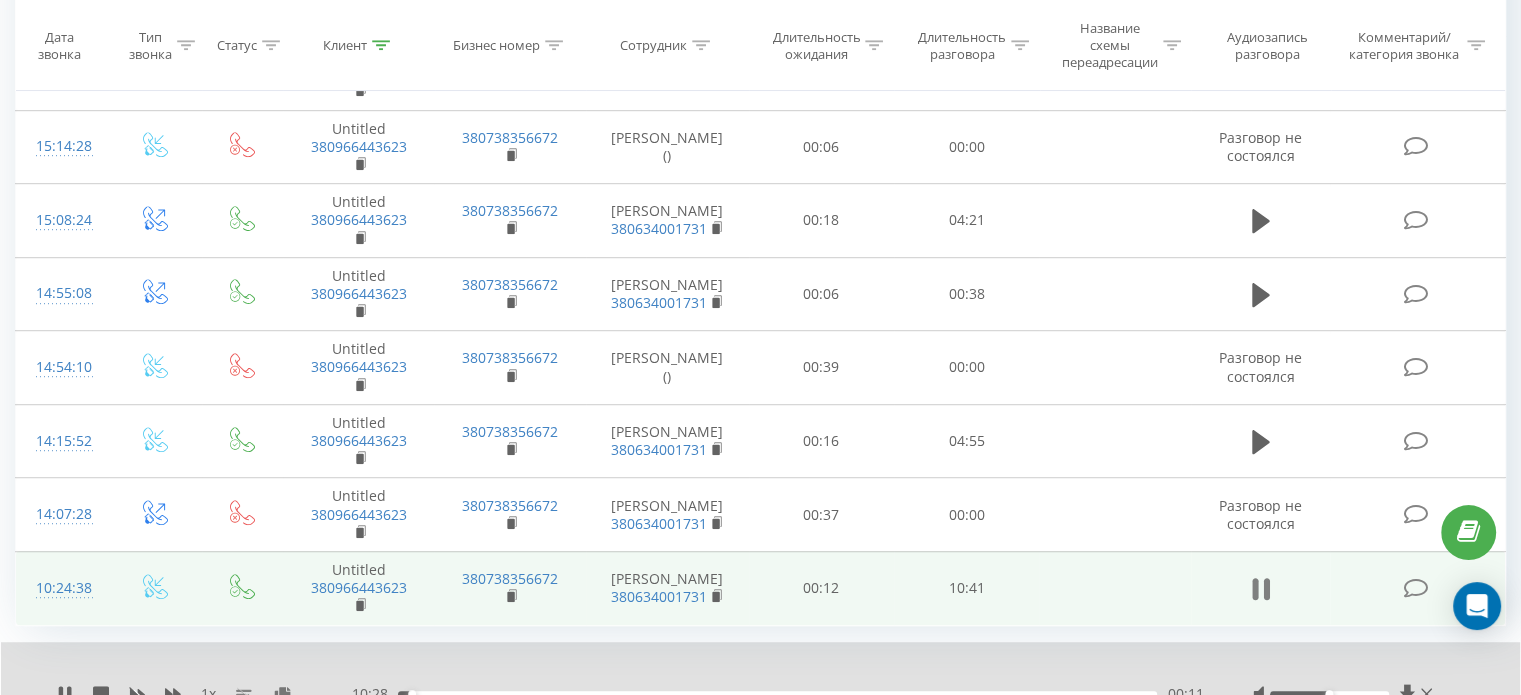click 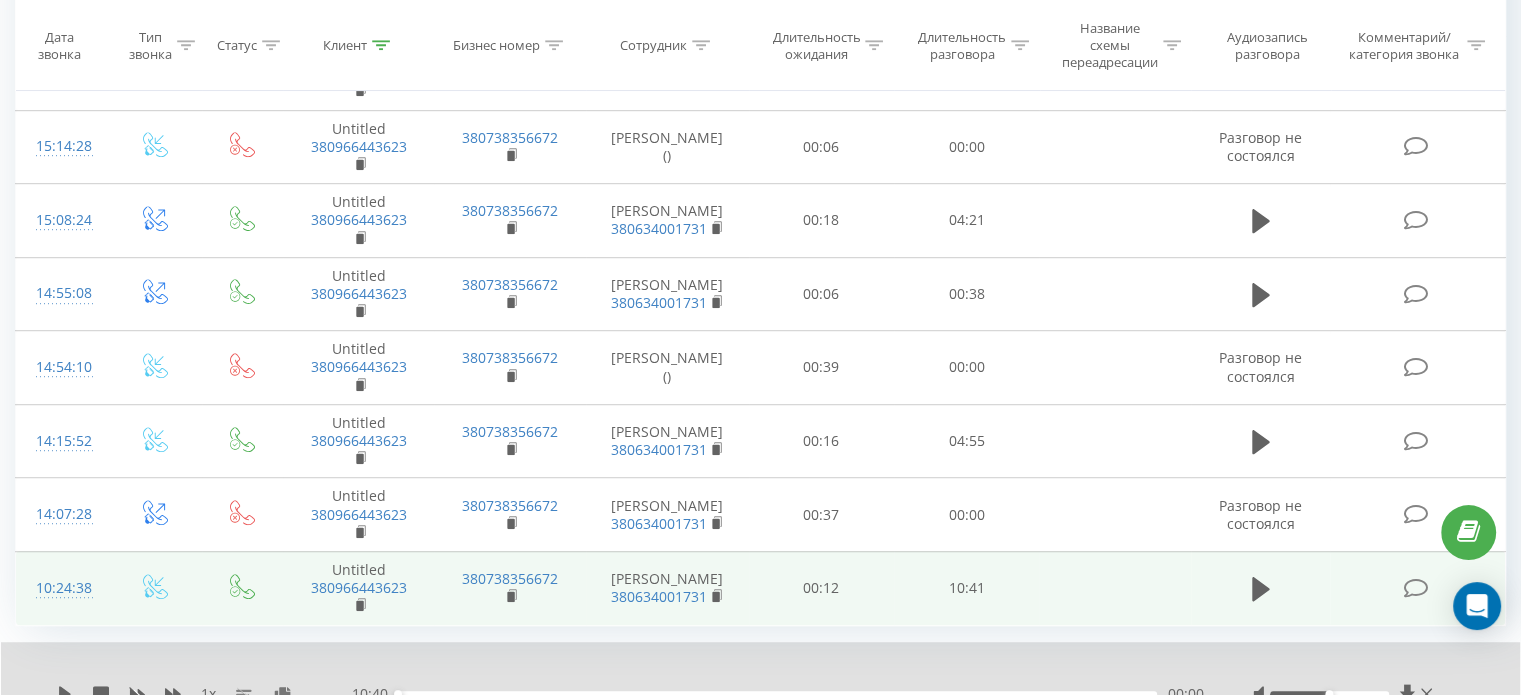 scroll, scrollTop: 1240, scrollLeft: 0, axis: vertical 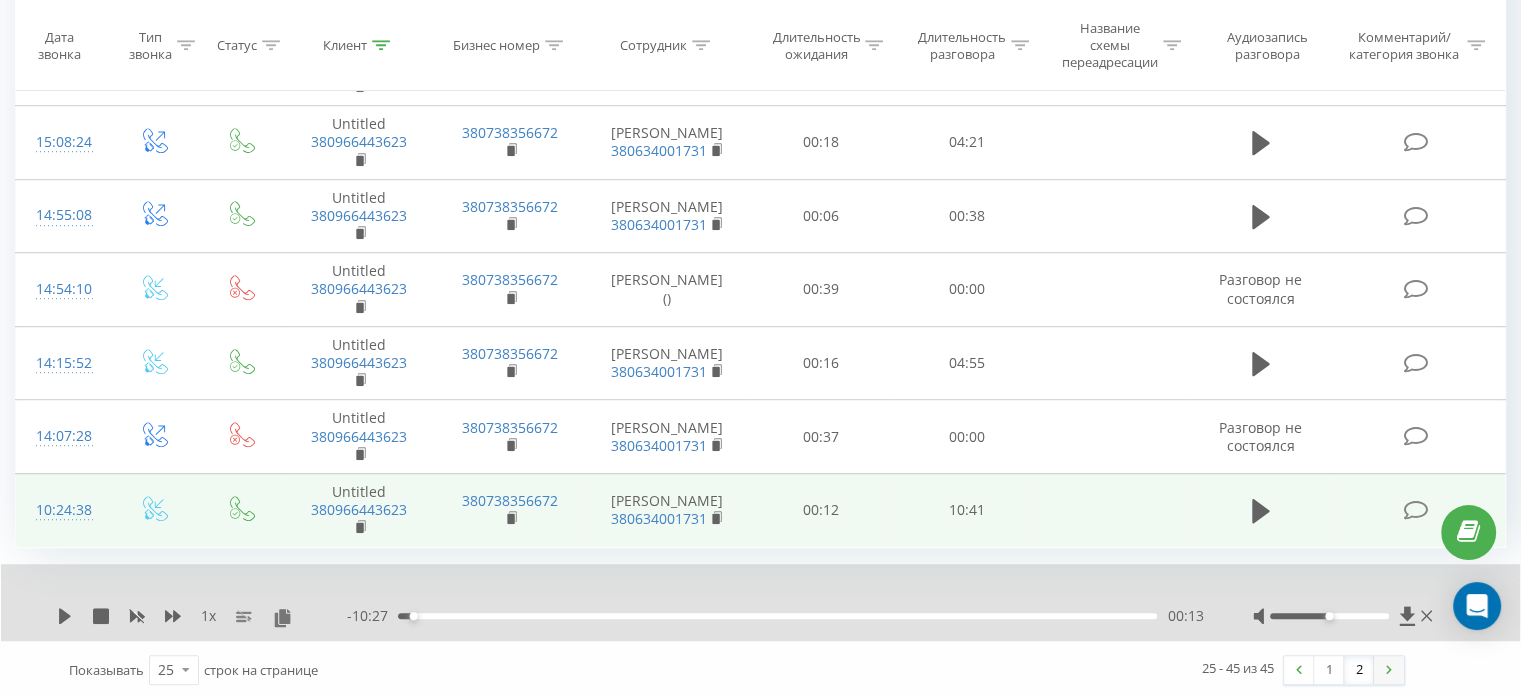 click at bounding box center [1389, 670] 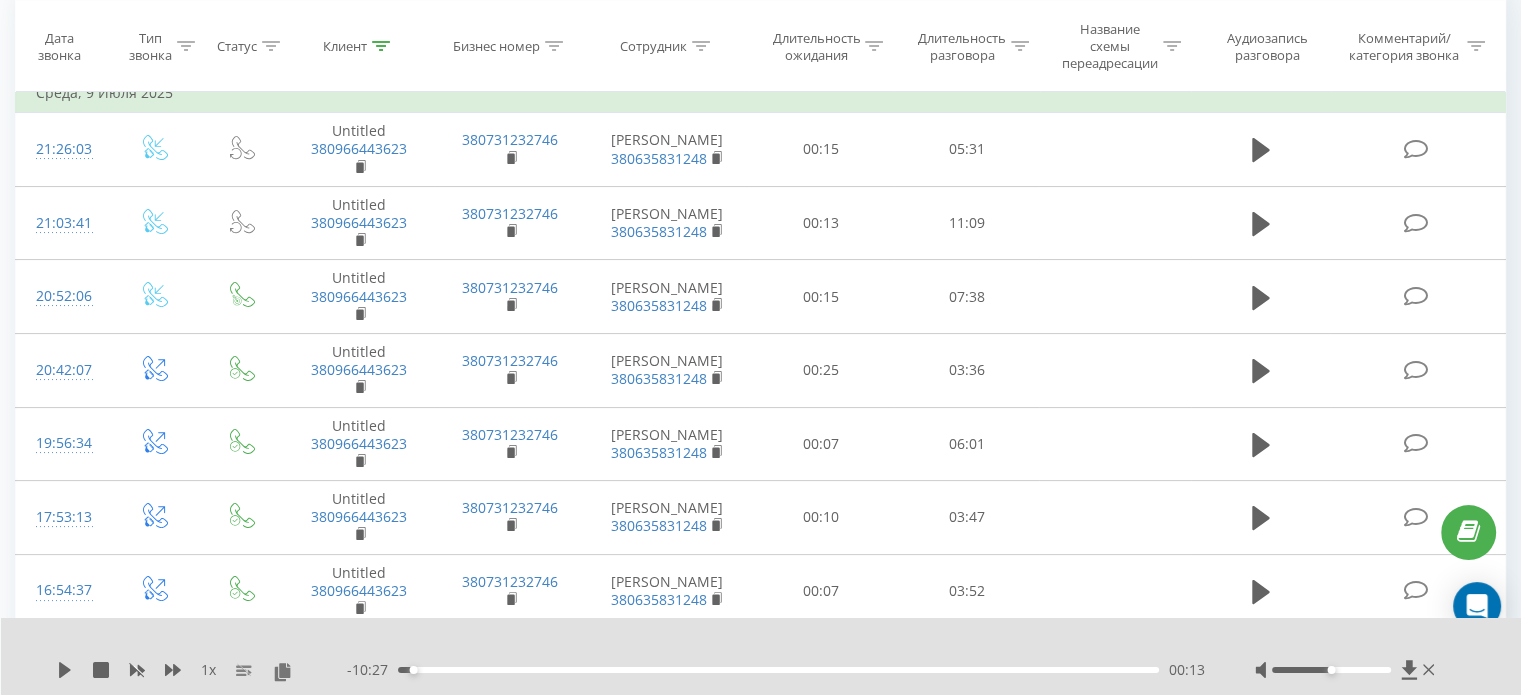 scroll, scrollTop: 0, scrollLeft: 0, axis: both 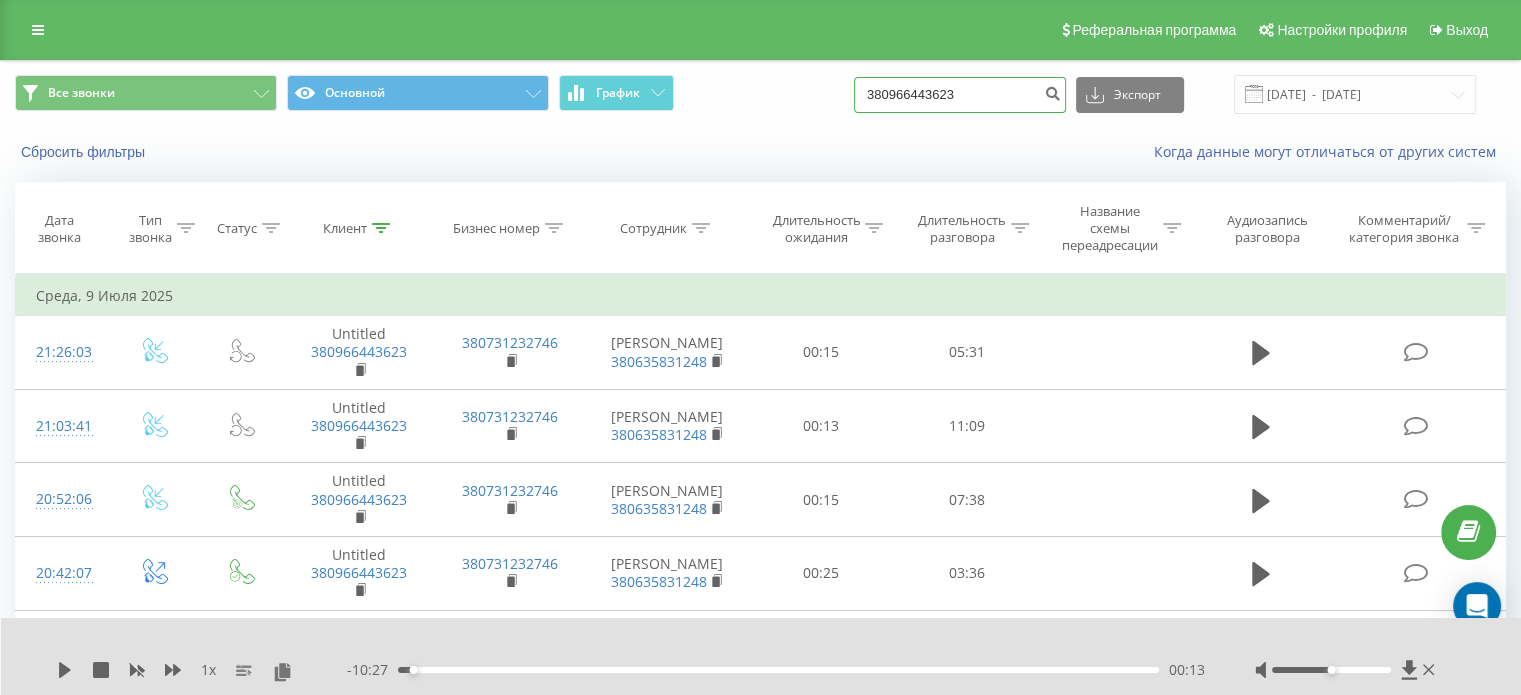 drag, startPoint x: 991, startPoint y: 93, endPoint x: 796, endPoint y: 106, distance: 195.43285 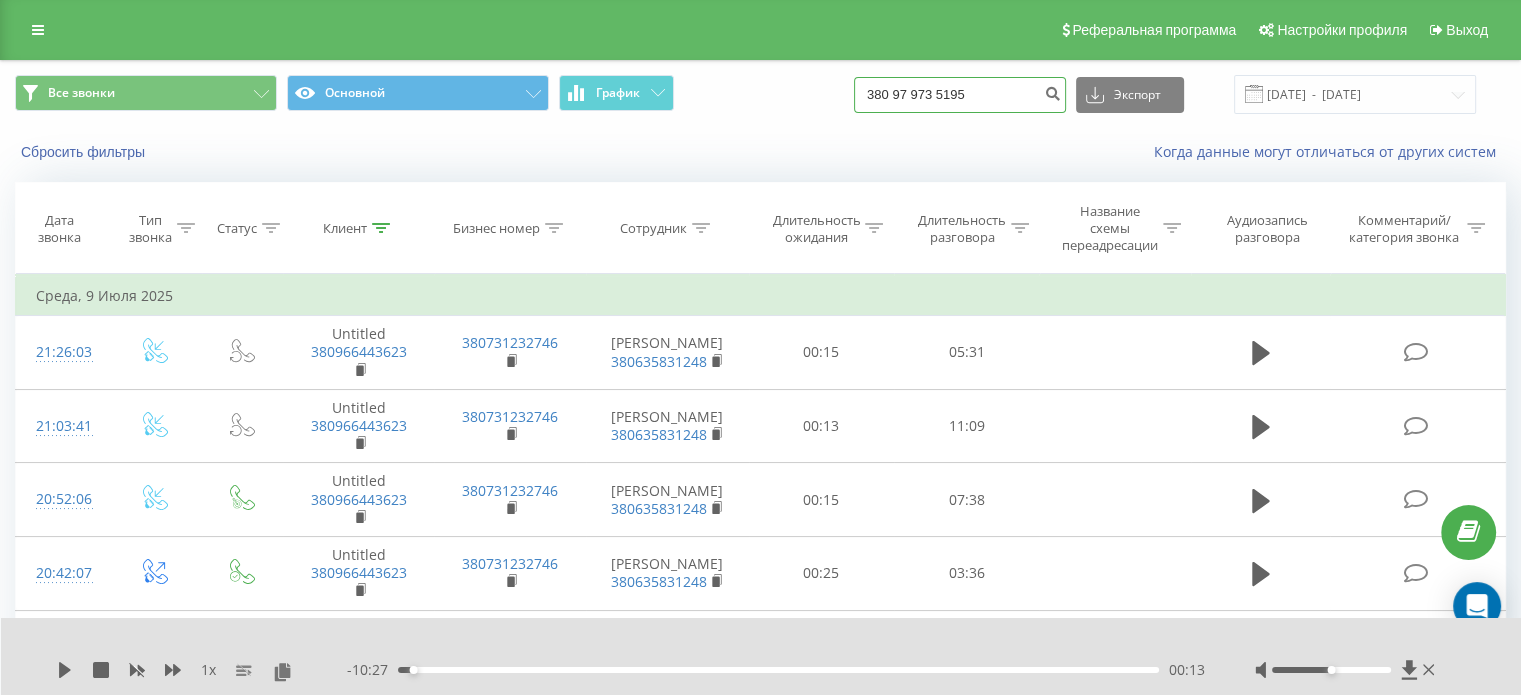 type on "380 97 973 5195" 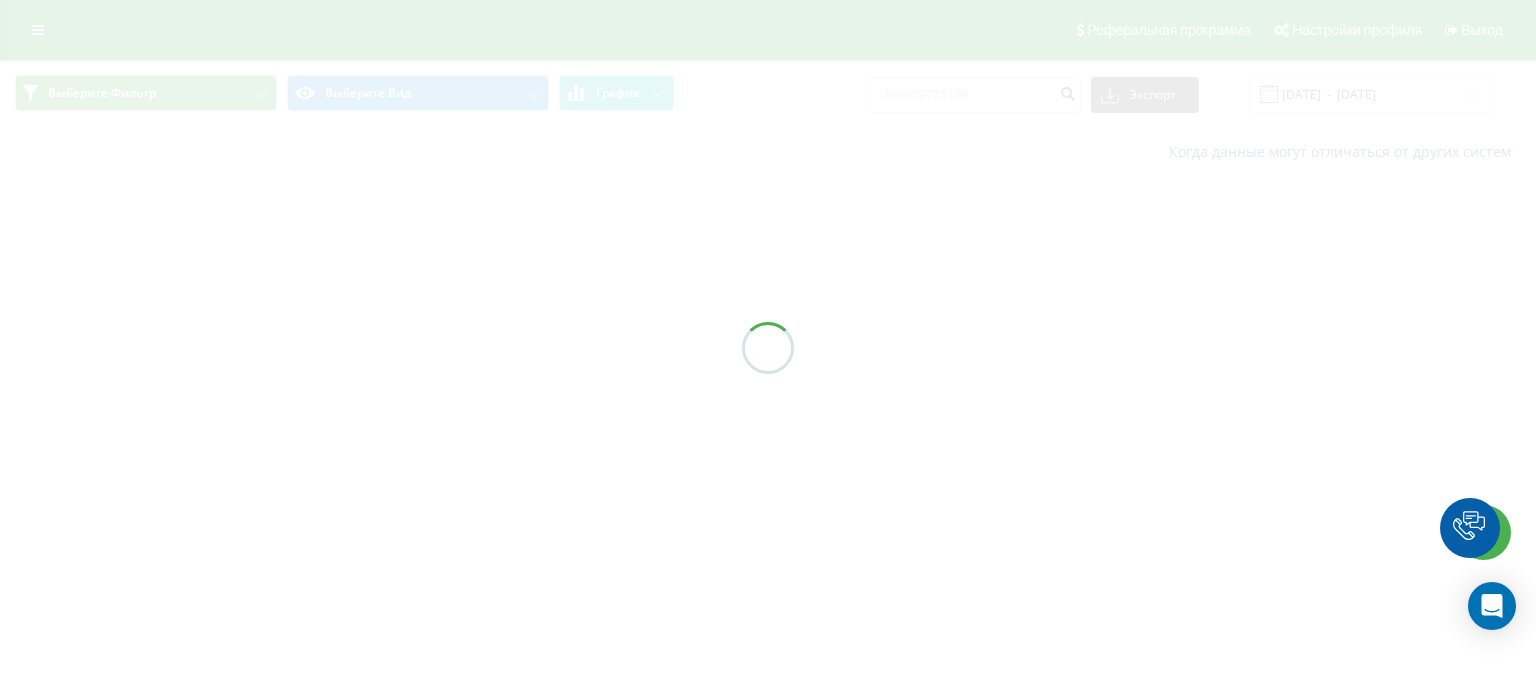 scroll, scrollTop: 0, scrollLeft: 0, axis: both 